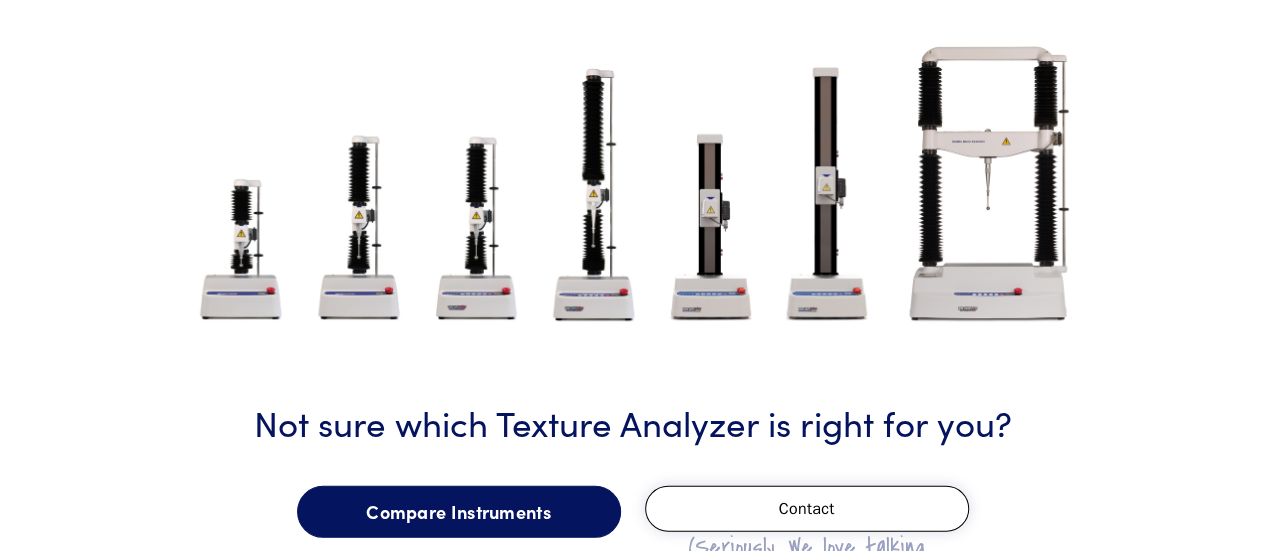 scroll, scrollTop: 2424, scrollLeft: 0, axis: vertical 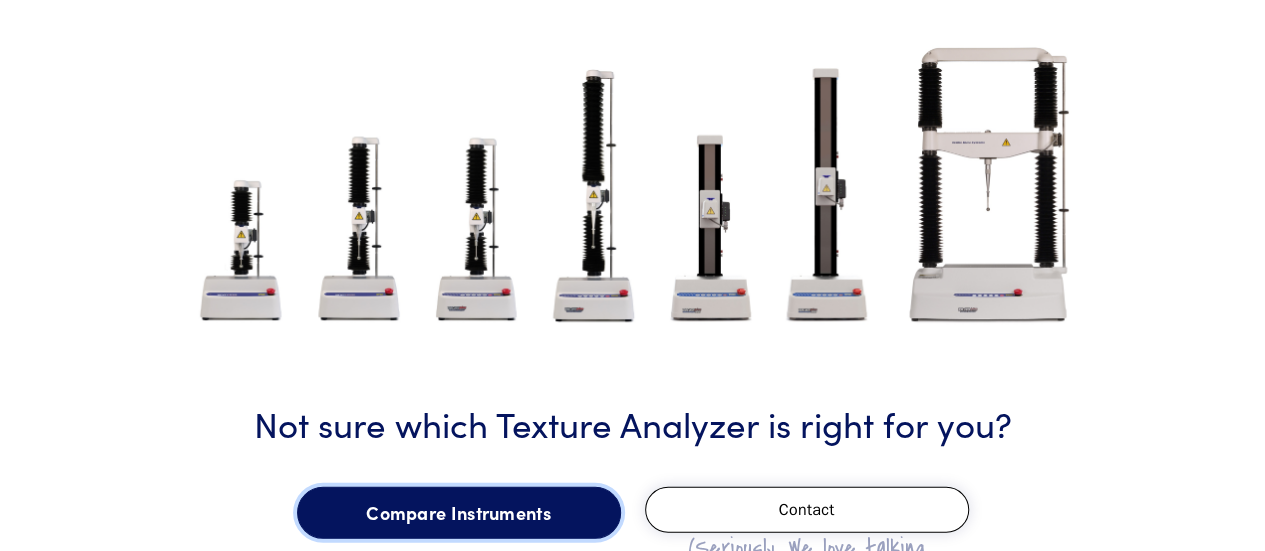 click on "Compare Instruments" at bounding box center [459, 513] 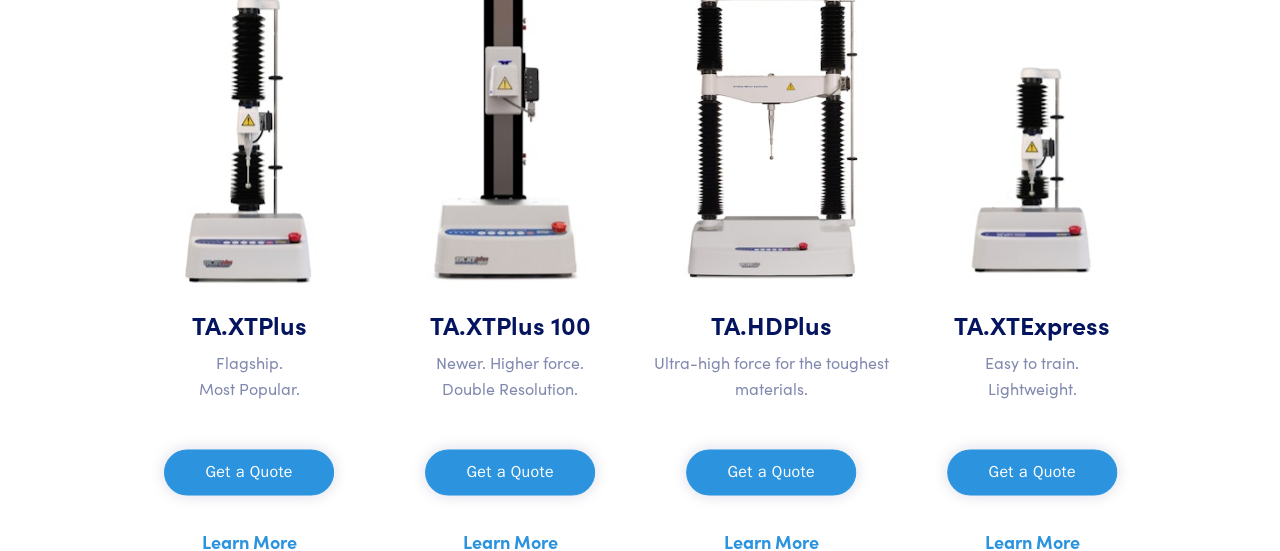 scroll, scrollTop: 1081, scrollLeft: 0, axis: vertical 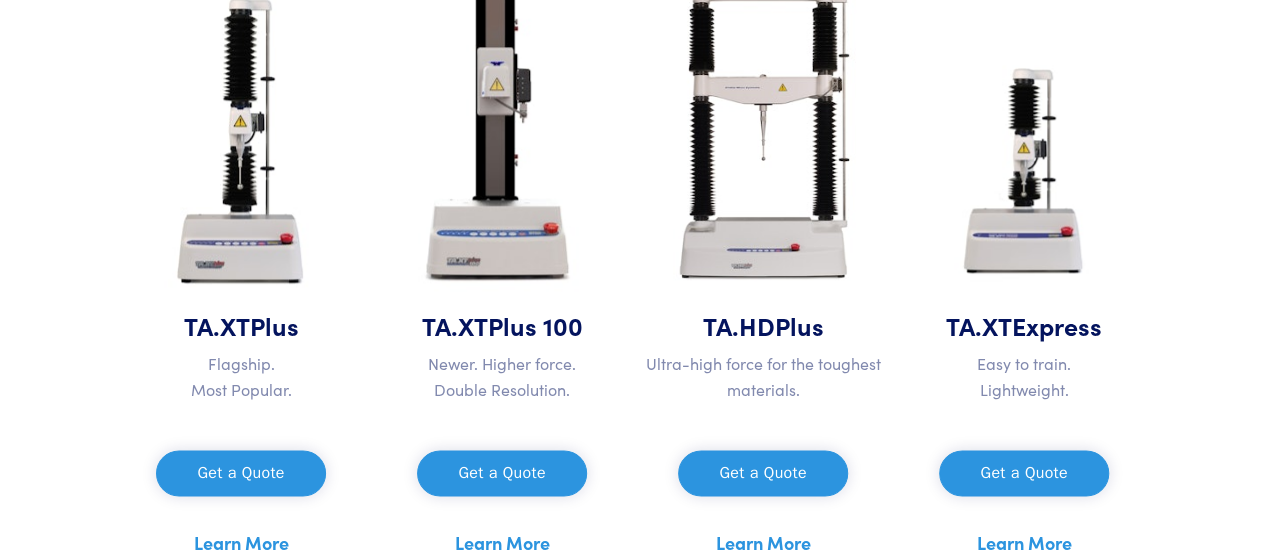 click on "Get a Quote" at bounding box center (240, 473) 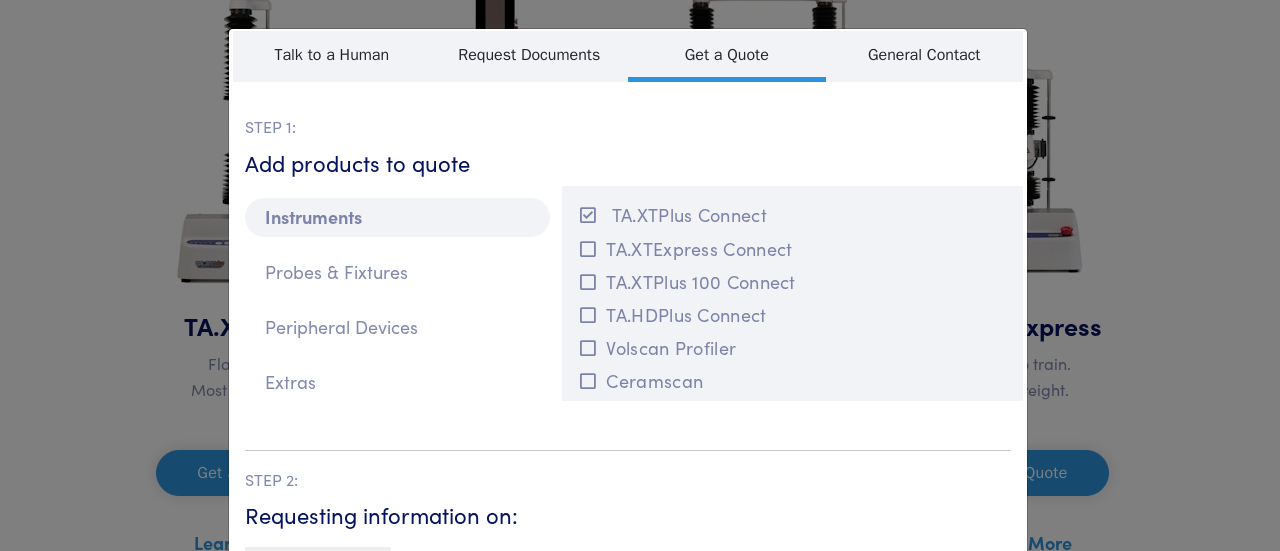 click on "**********" at bounding box center (640, 275) 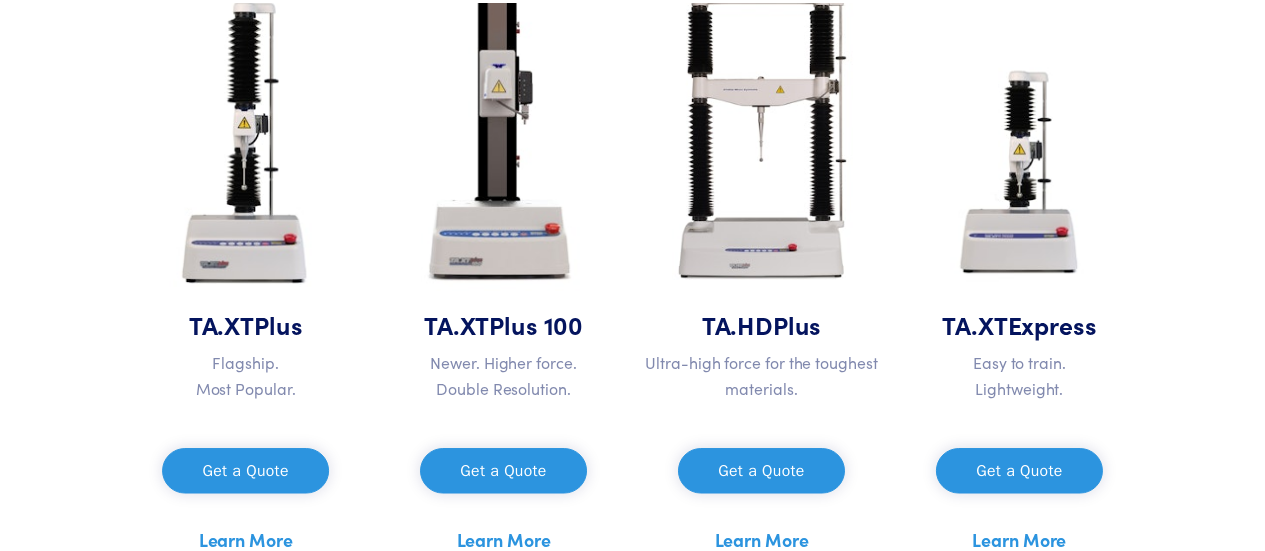 scroll, scrollTop: 1108, scrollLeft: 0, axis: vertical 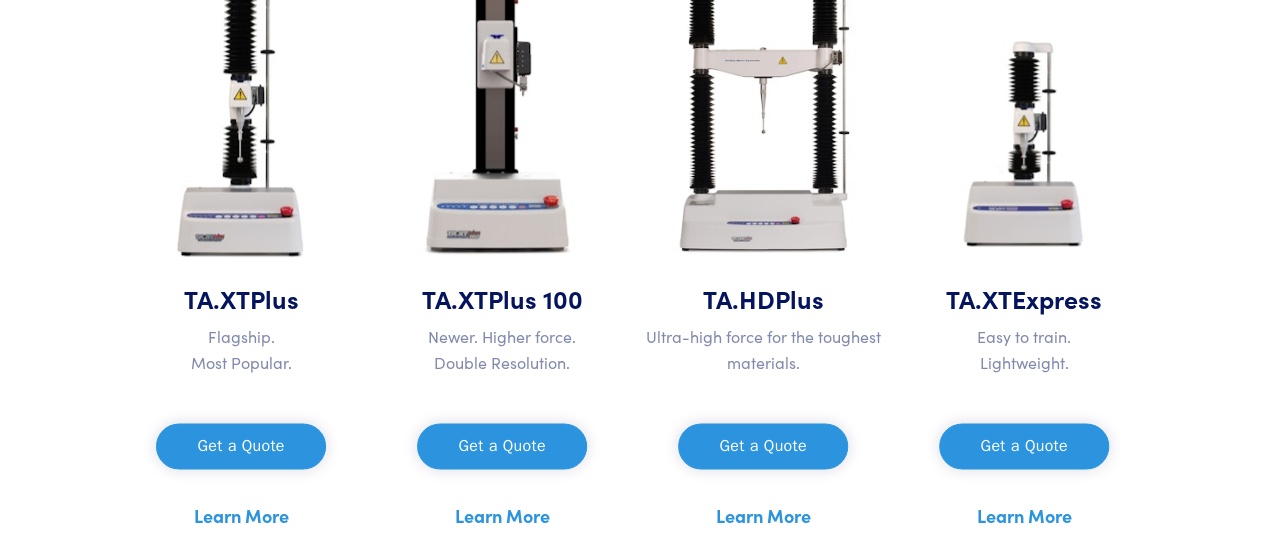 click on "Learn More" at bounding box center [241, 516] 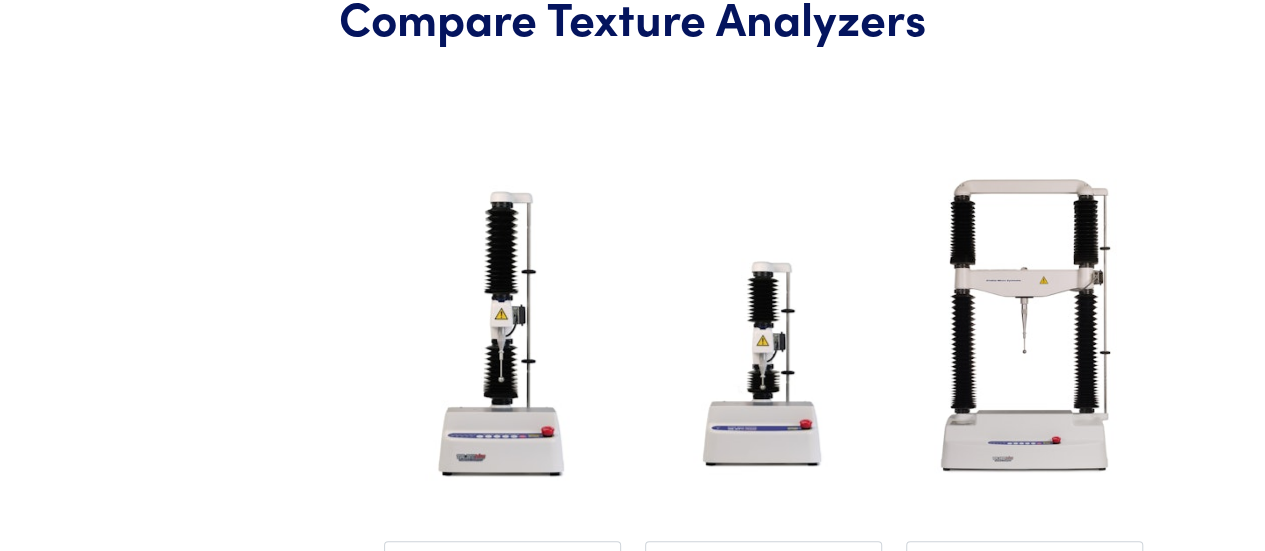scroll, scrollTop: 497, scrollLeft: 0, axis: vertical 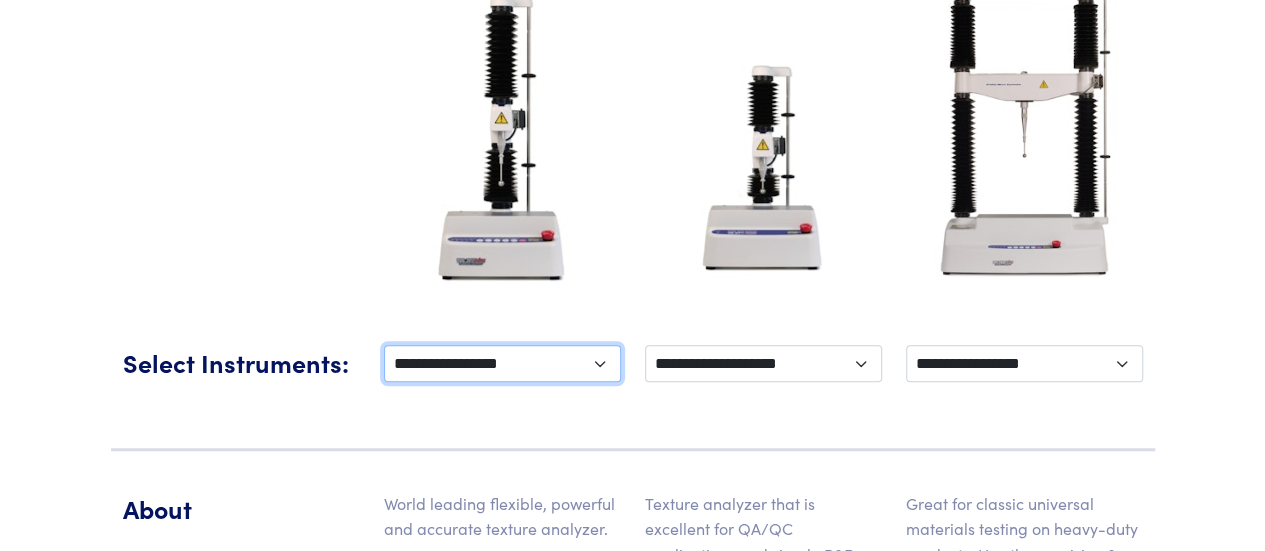 click on "**********" at bounding box center [502, 363] 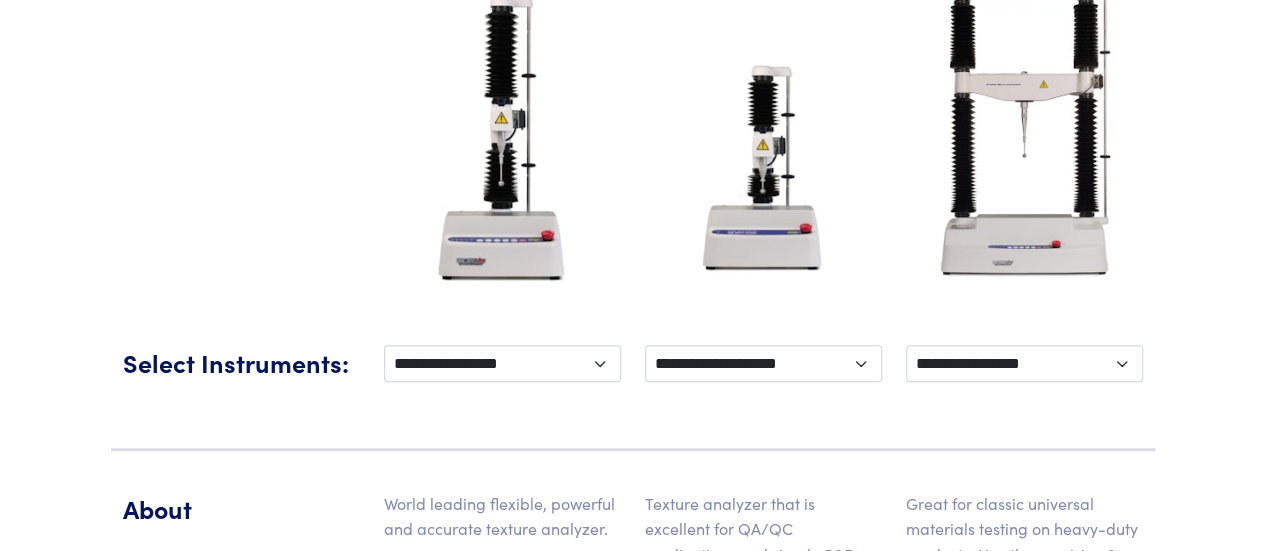 click on "**********" at bounding box center (633, 378) 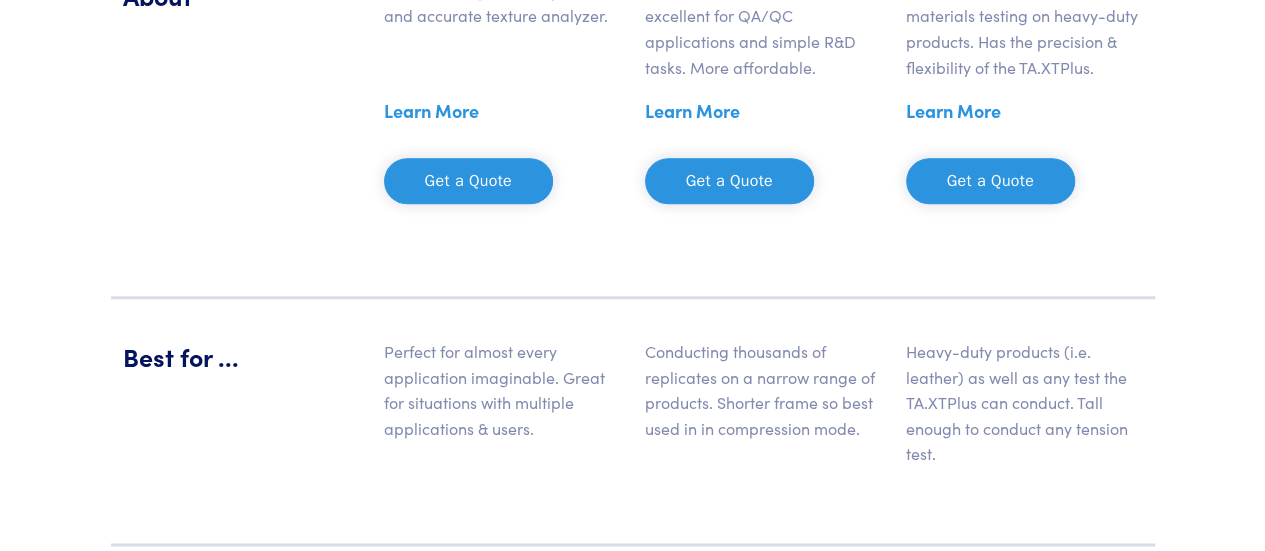 scroll, scrollTop: 1122, scrollLeft: 0, axis: vertical 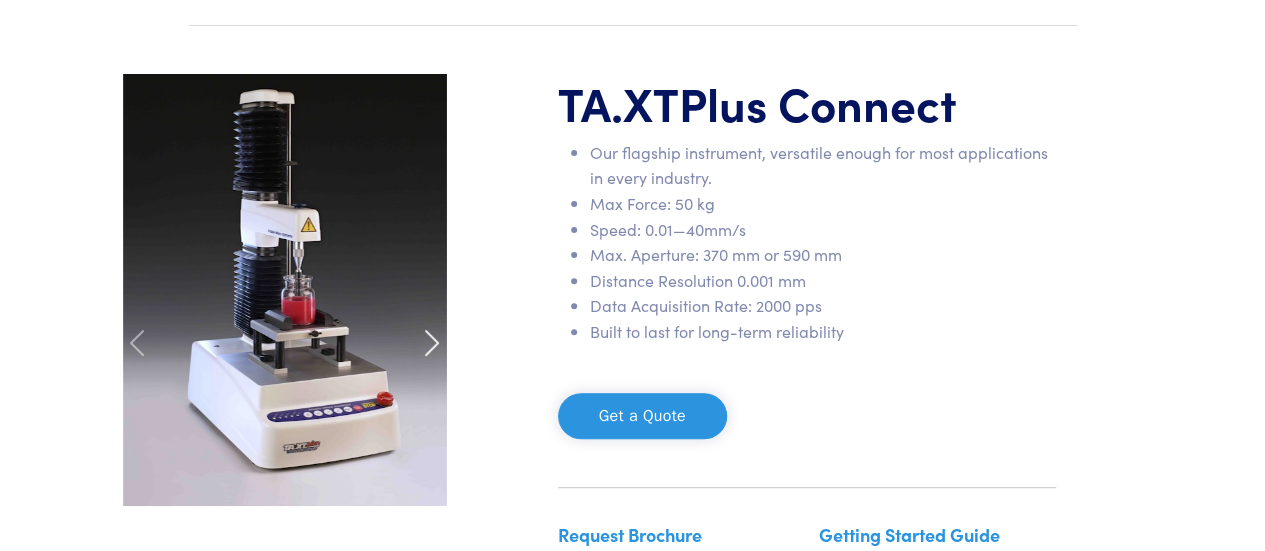 click at bounding box center (432, 343) 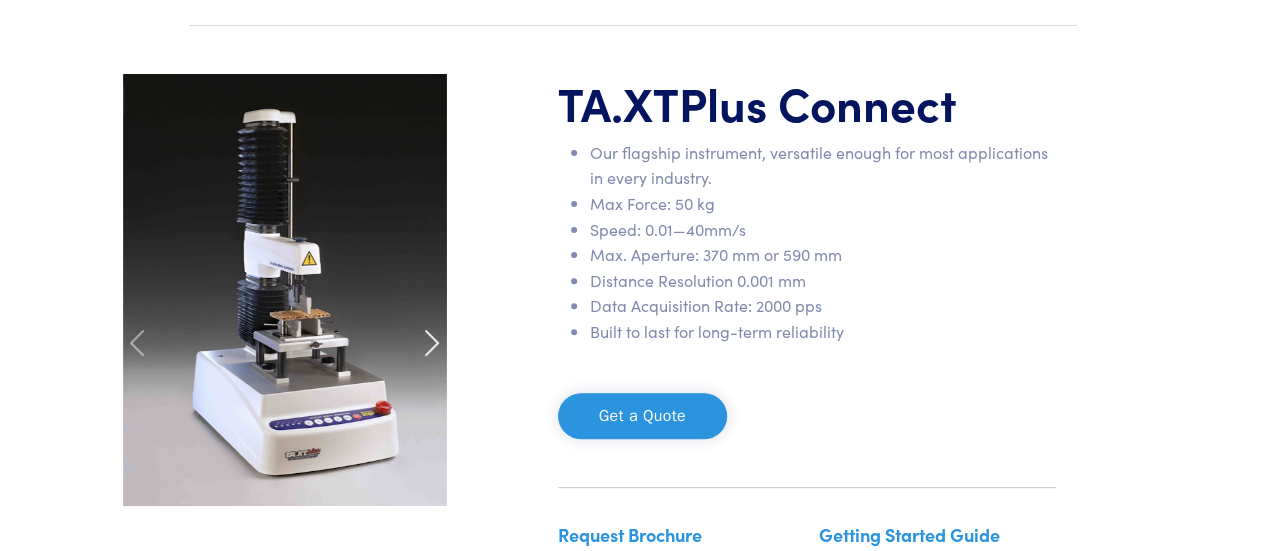 click at bounding box center (432, 343) 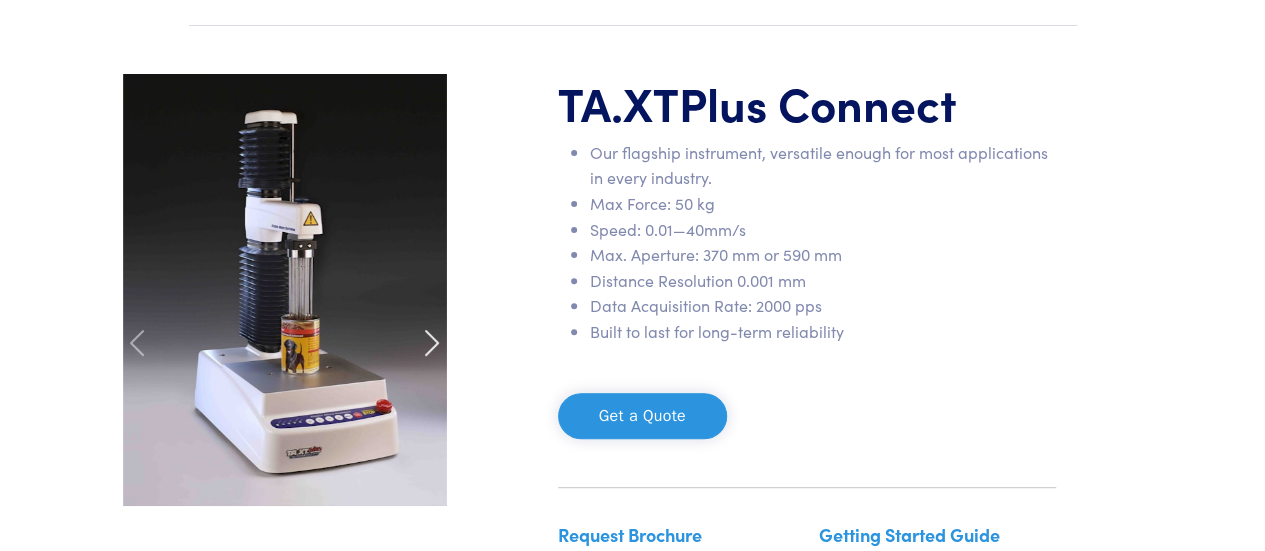 click at bounding box center [432, 343] 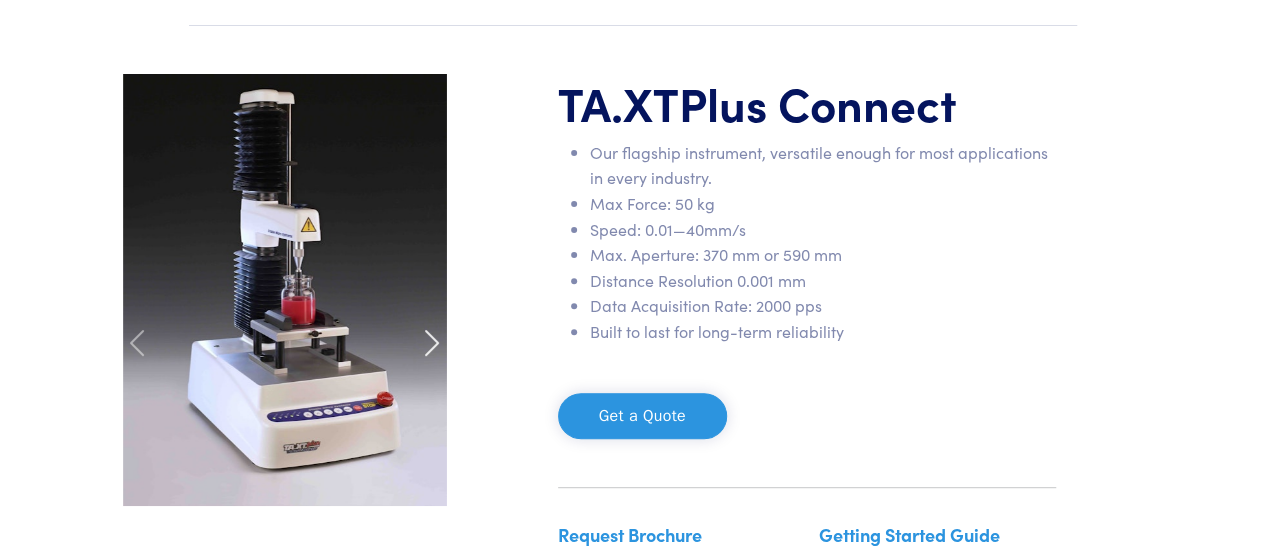 click at bounding box center (432, 343) 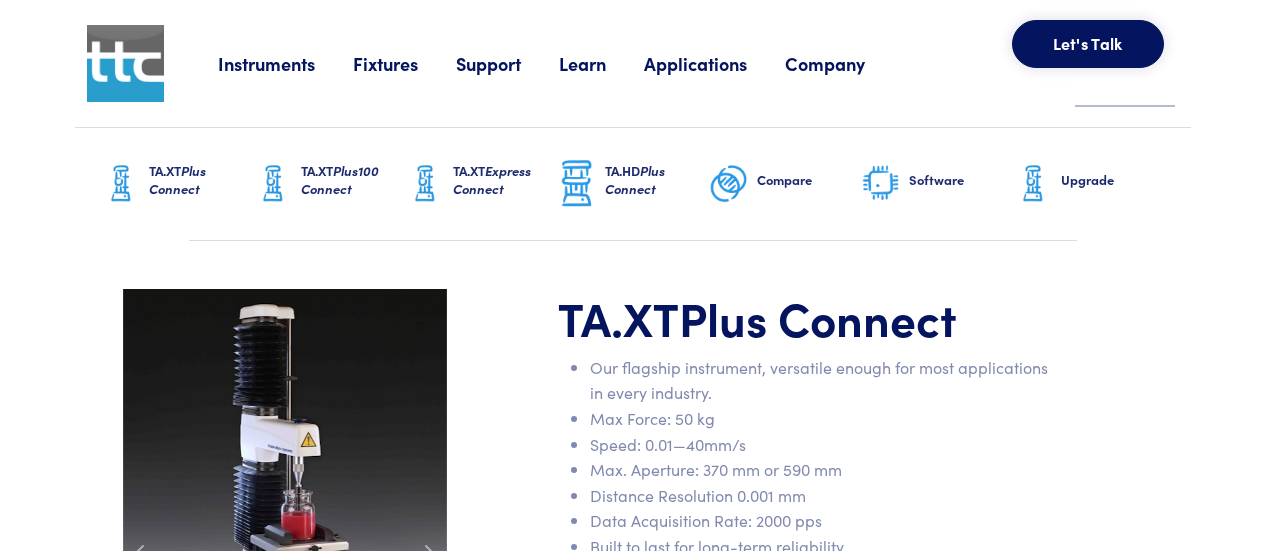 scroll, scrollTop: 0, scrollLeft: 0, axis: both 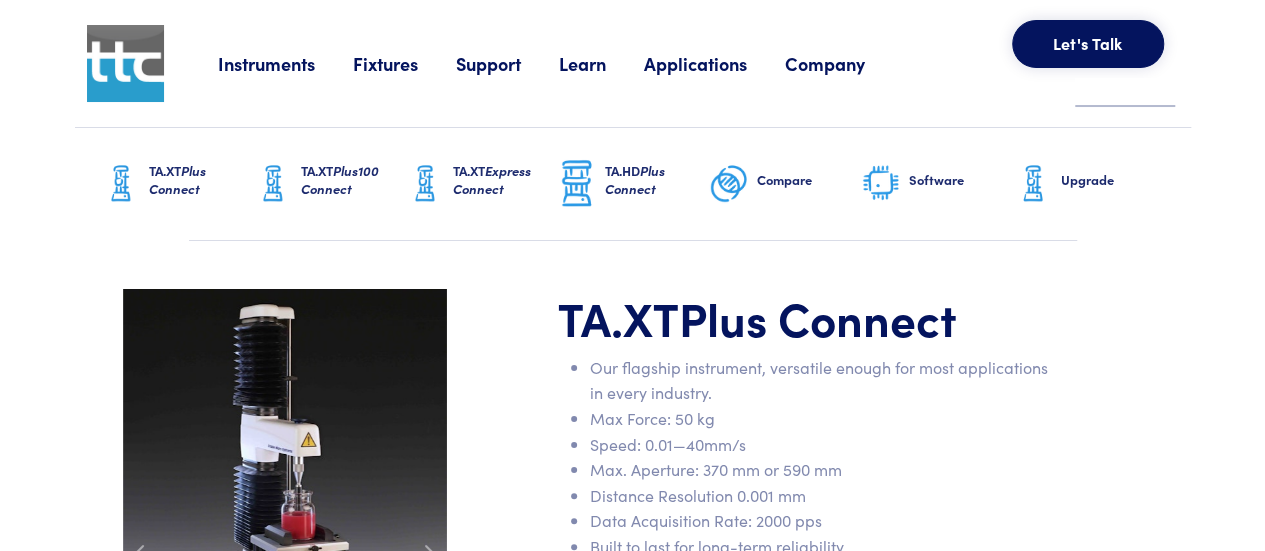 click on "Instruments" at bounding box center [285, 63] 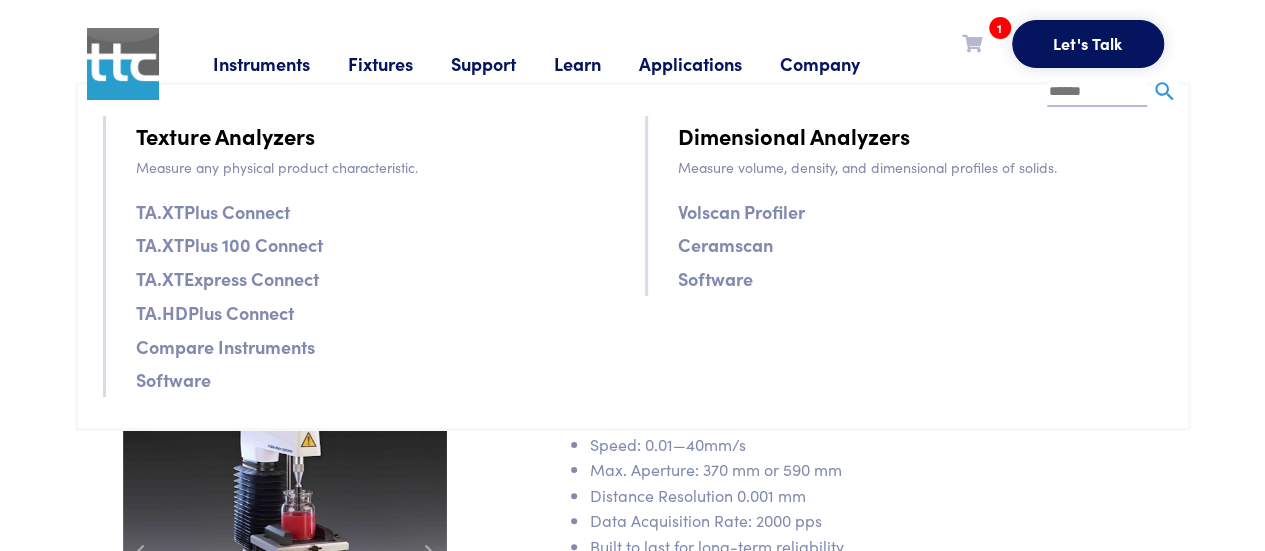 click on "TA.XTPlus Connect" at bounding box center [213, 211] 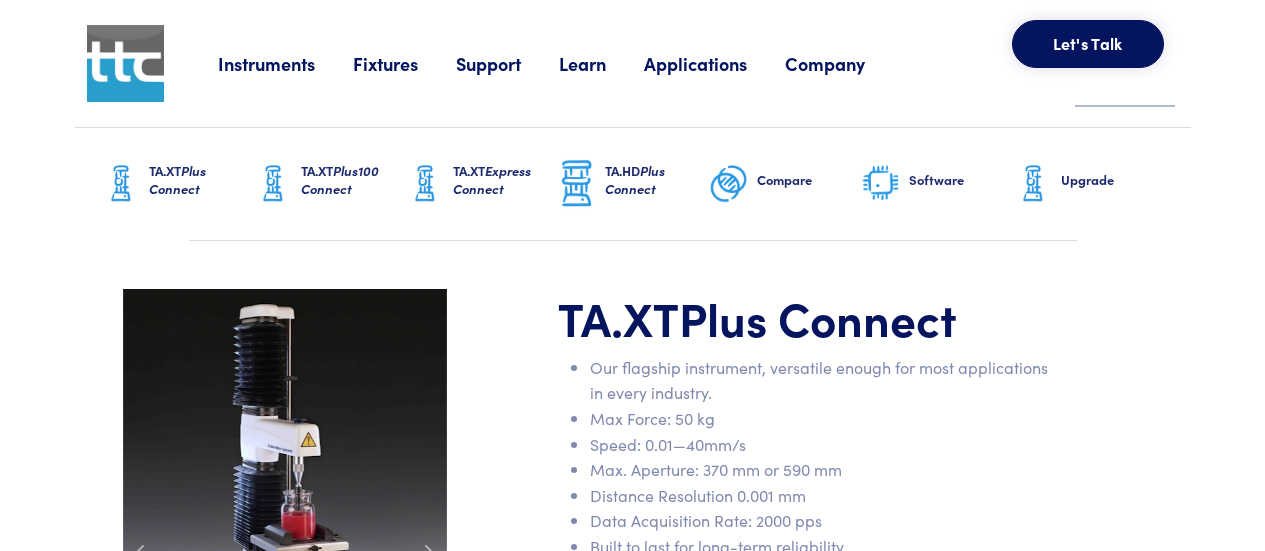 scroll, scrollTop: 0, scrollLeft: 0, axis: both 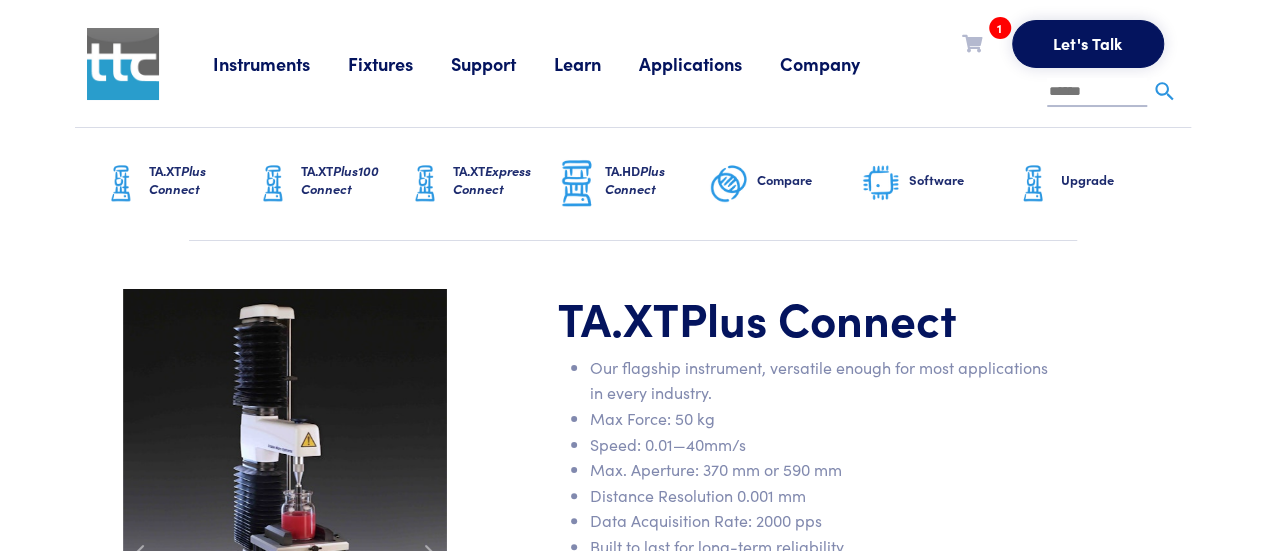 click at bounding box center (123, 64) 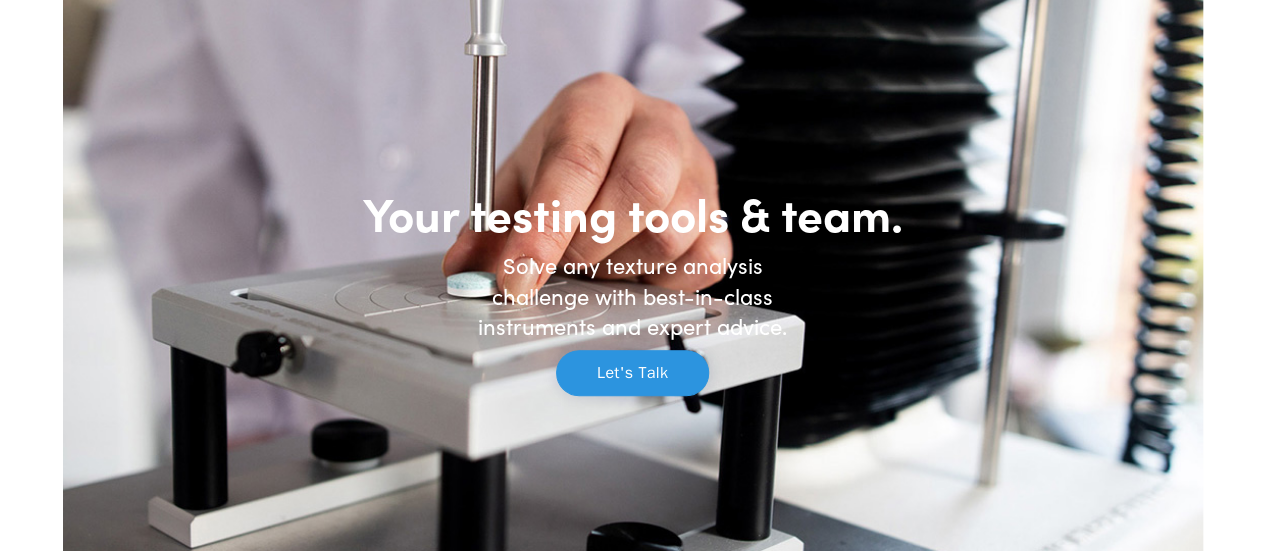 scroll, scrollTop: 0, scrollLeft: 0, axis: both 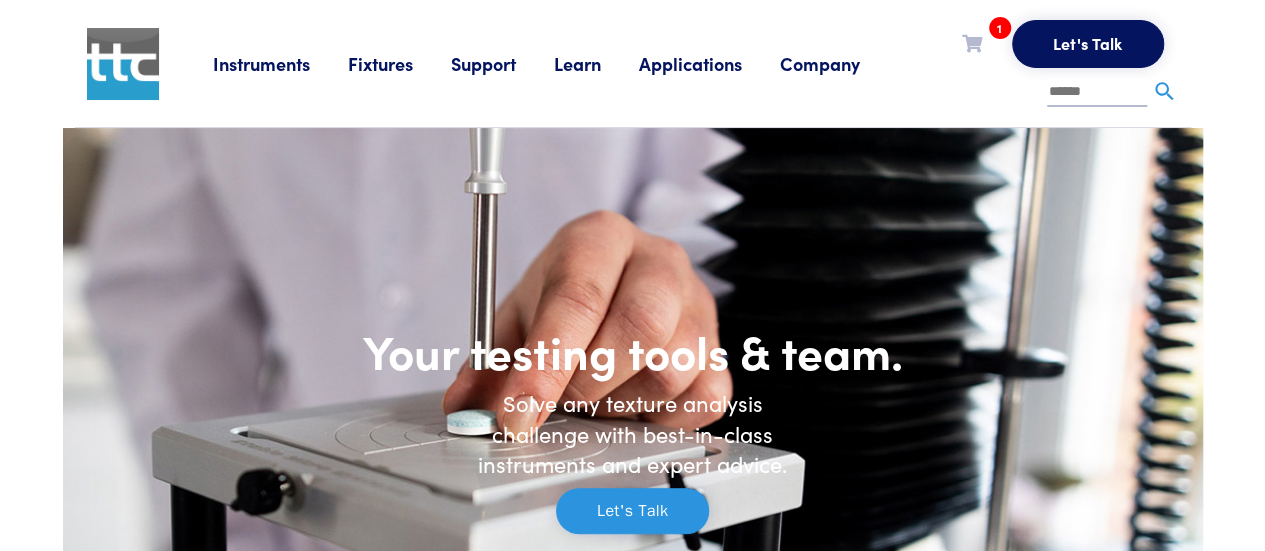 click on "Instruments" at bounding box center [280, 63] 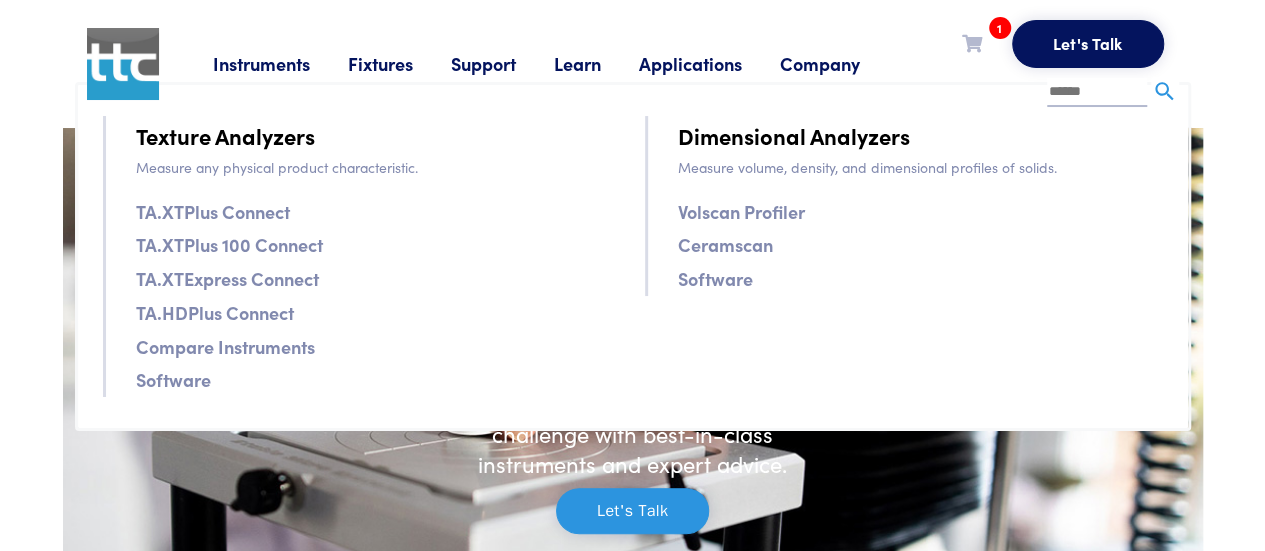 click on "Texture Analyzers" at bounding box center [225, 135] 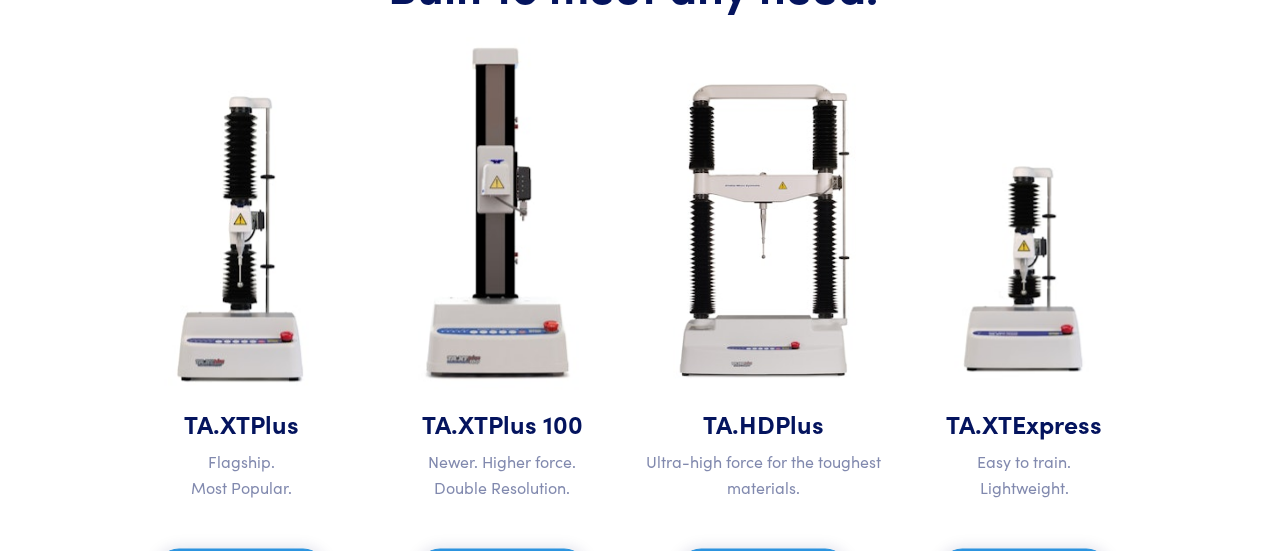 scroll, scrollTop: 974, scrollLeft: 0, axis: vertical 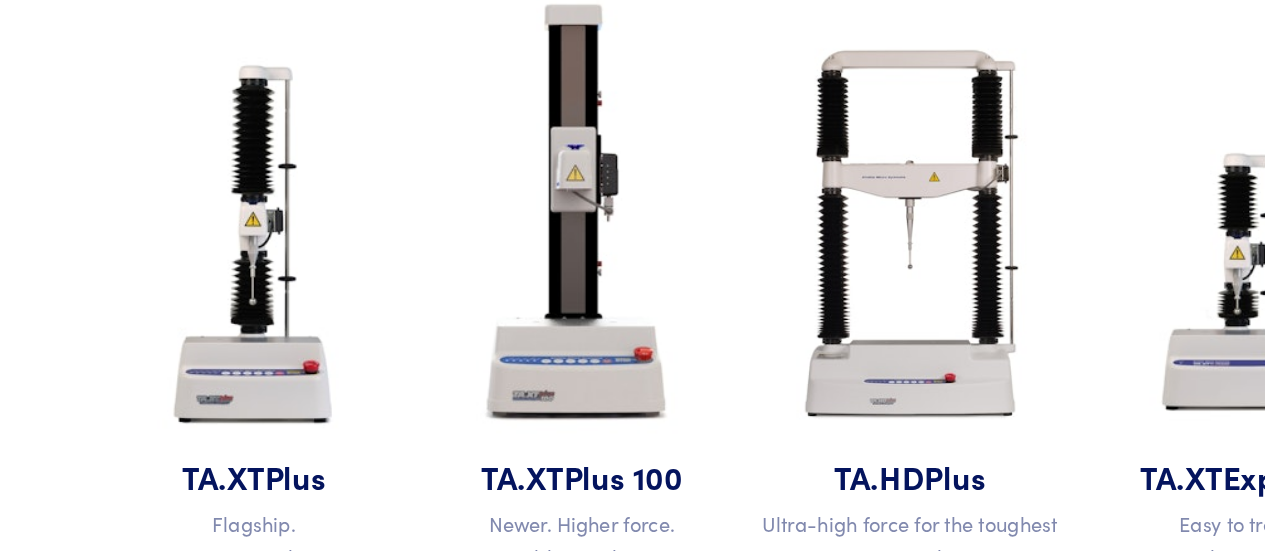 click at bounding box center [241, 253] 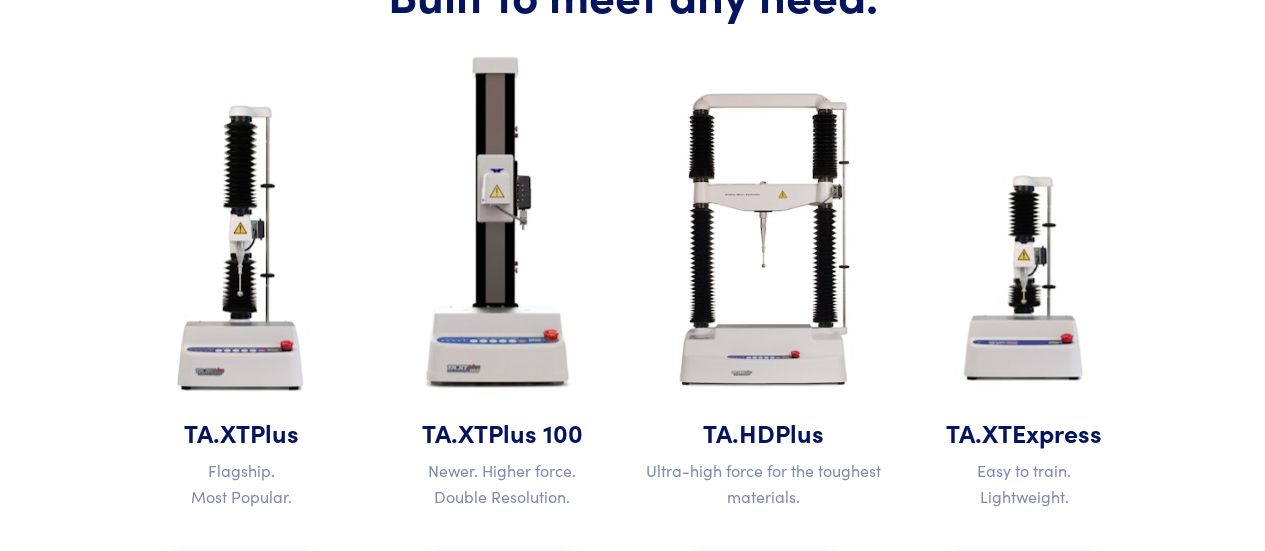 click at bounding box center [241, 252] 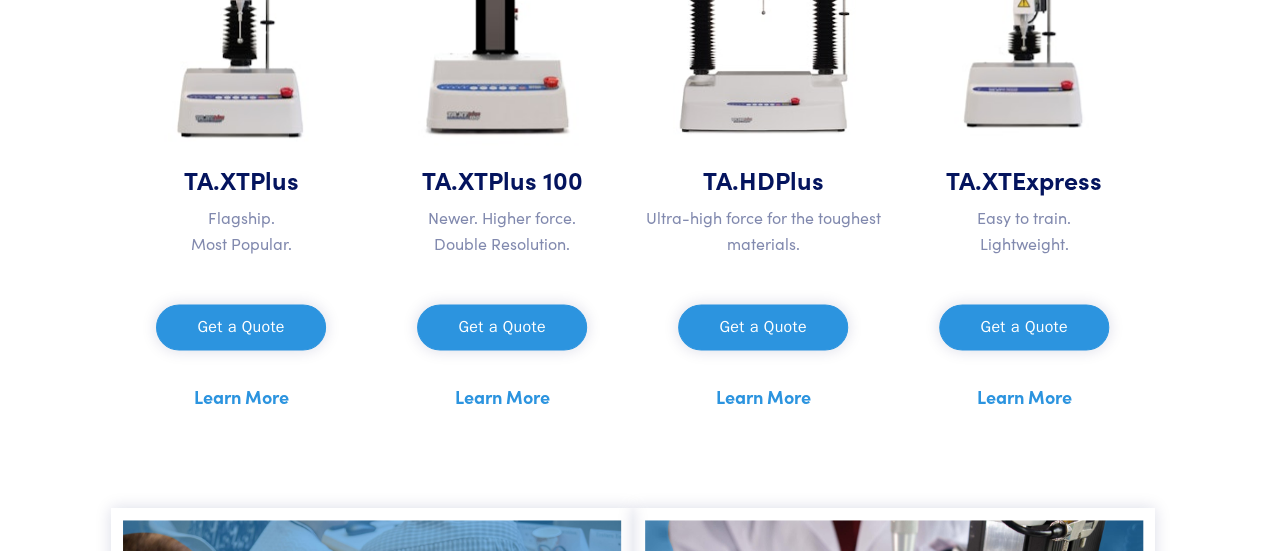 scroll, scrollTop: 1228, scrollLeft: 0, axis: vertical 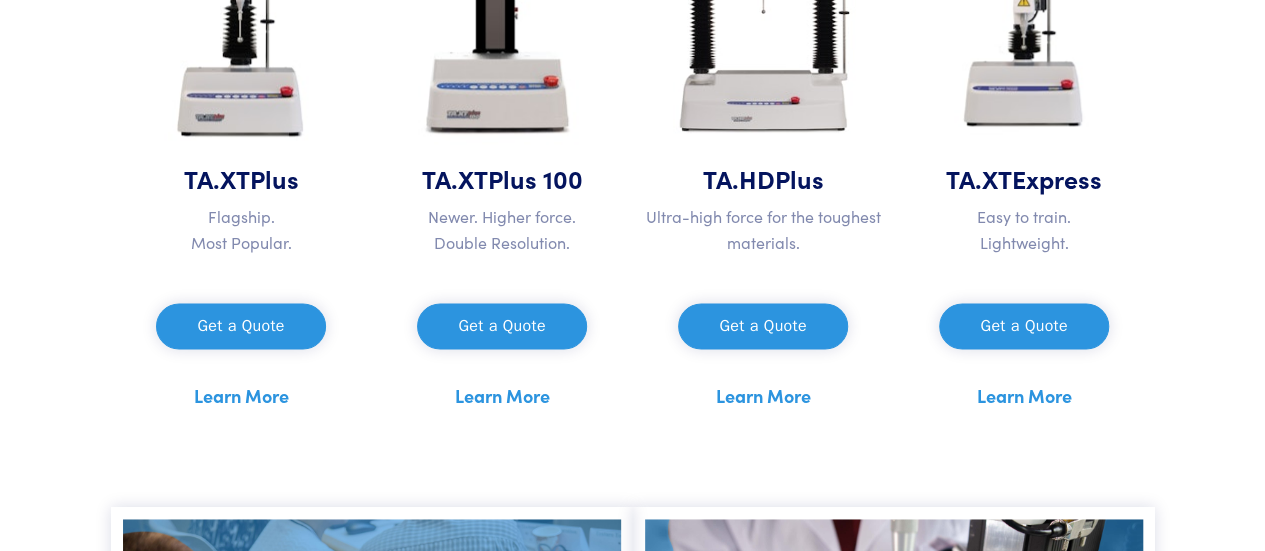 click on "Learn More" at bounding box center [241, 396] 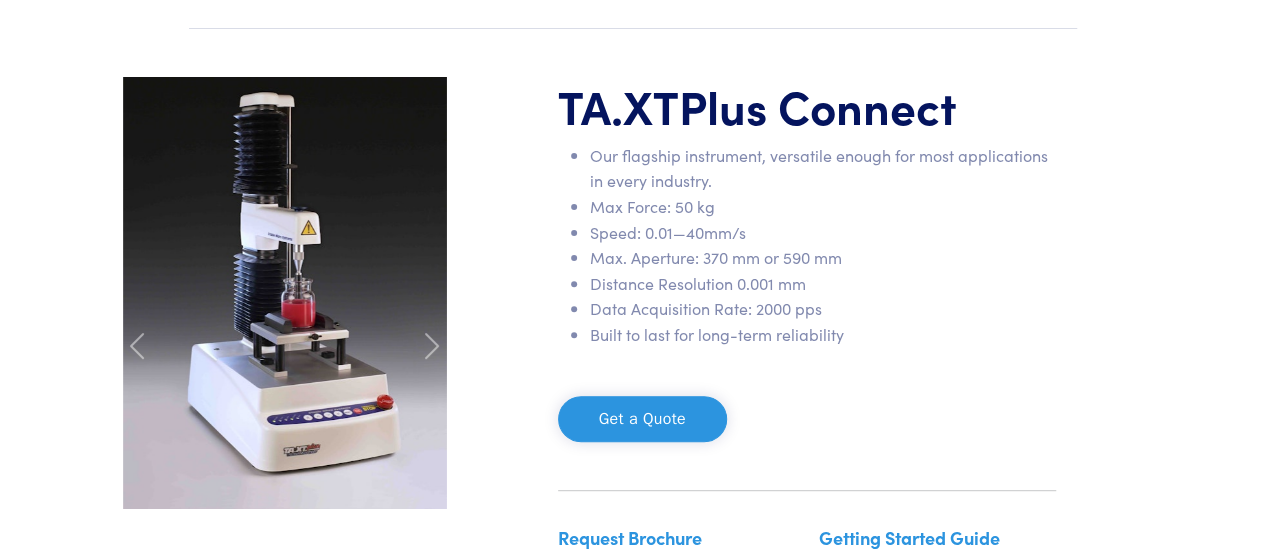 scroll, scrollTop: 210, scrollLeft: 0, axis: vertical 